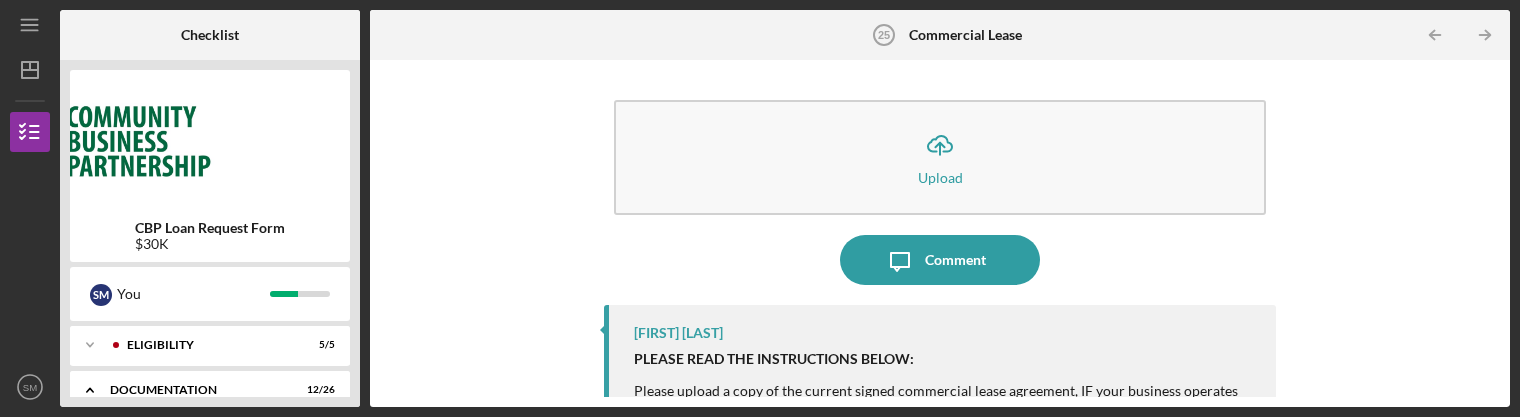 scroll, scrollTop: 0, scrollLeft: 0, axis: both 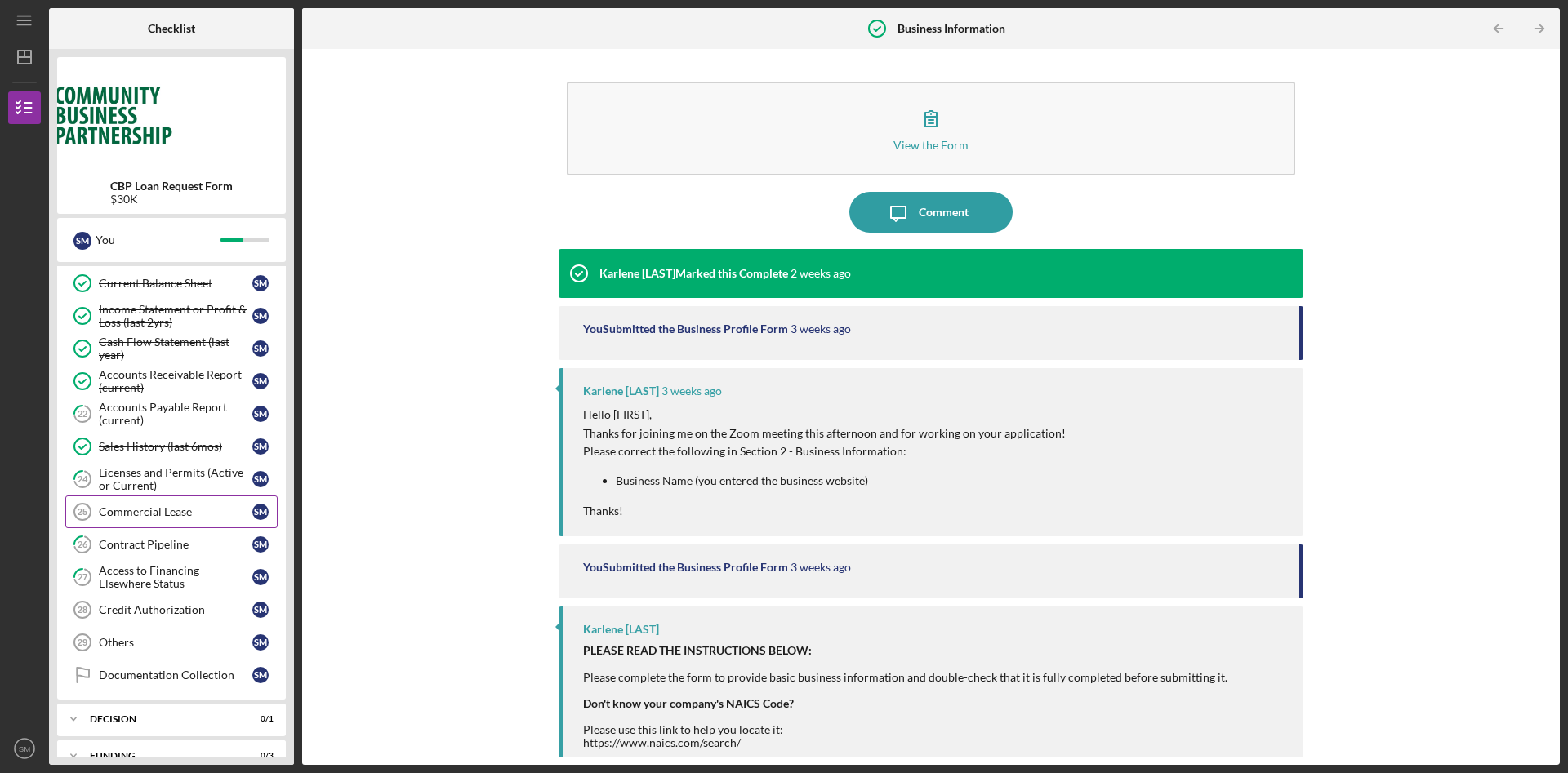 click on "Commercial Lease 25 Commercial Lease S M" at bounding box center (172, 512) 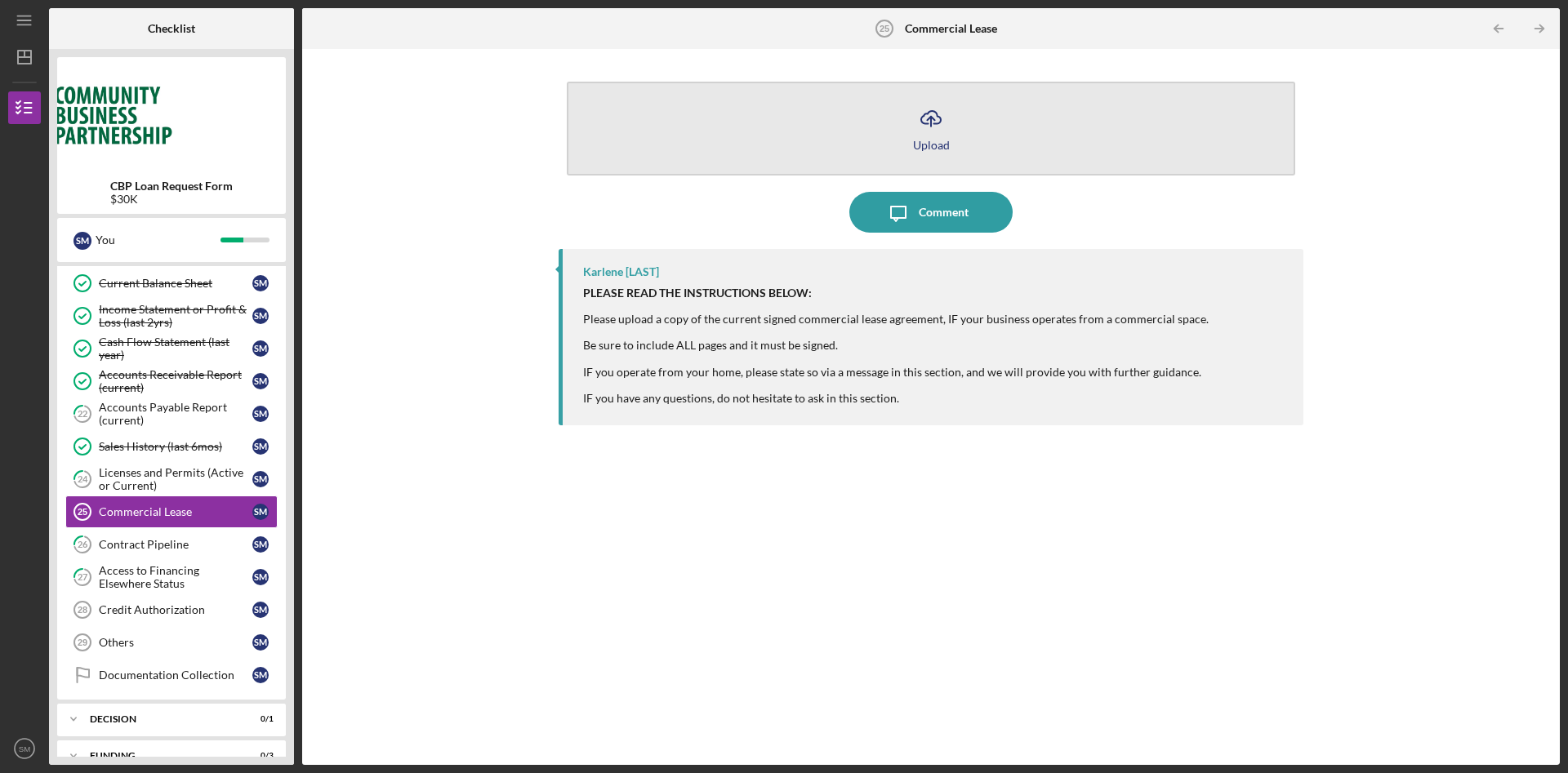 click on "Icon/Upload" 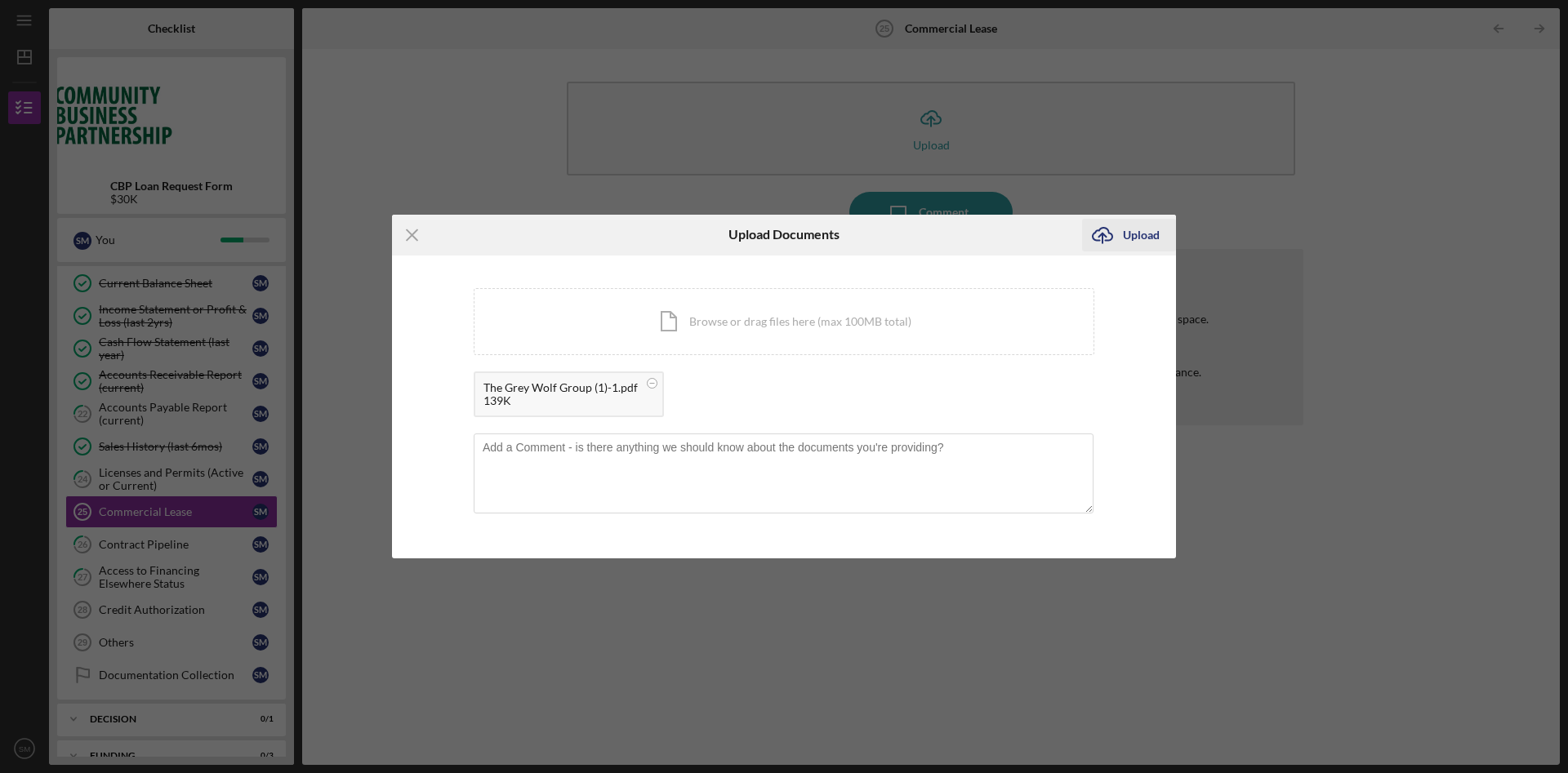 click on "Upload" at bounding box center [1141, 235] 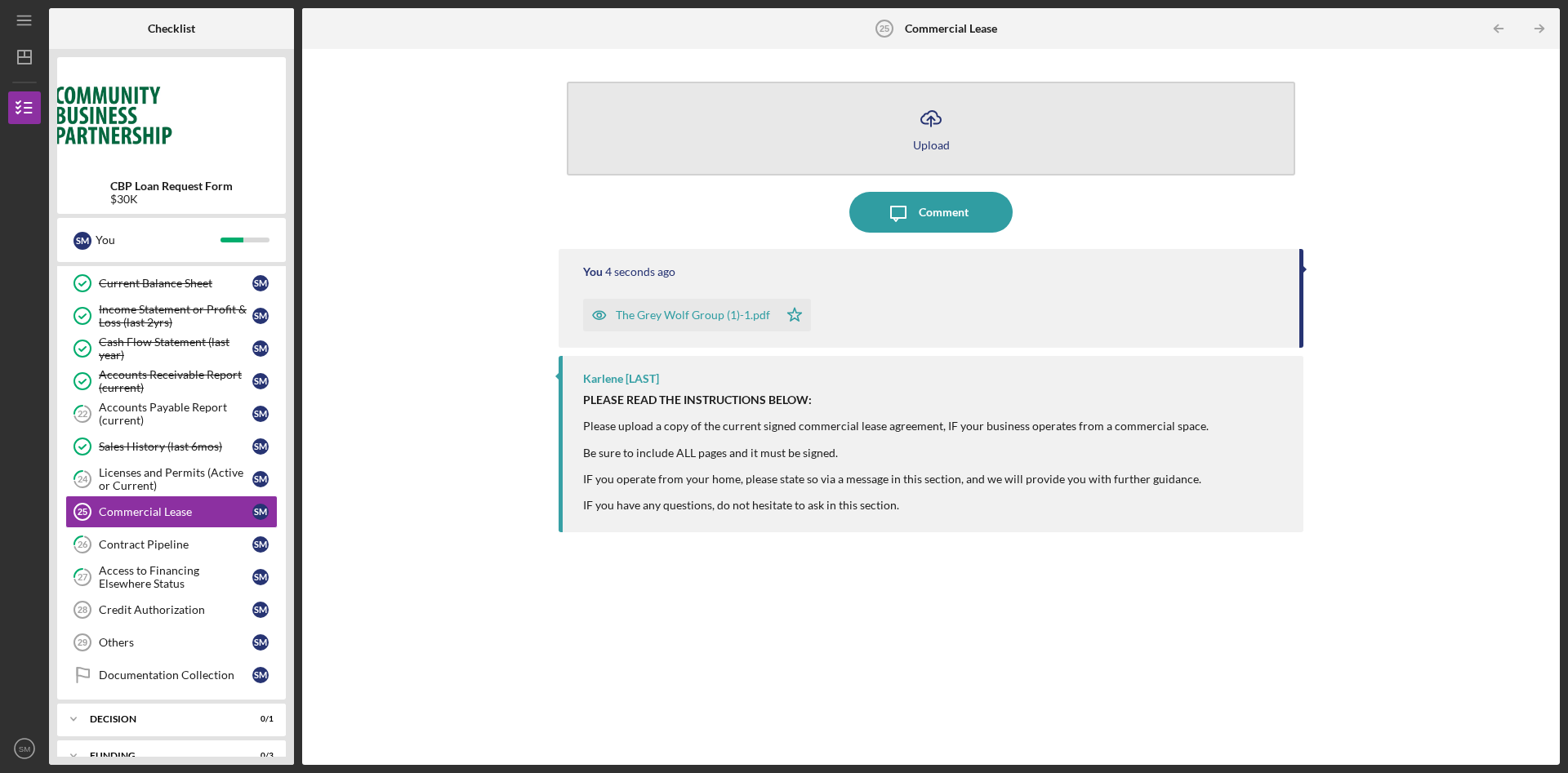 click on "Icon/Upload Upload" at bounding box center [931, 128] 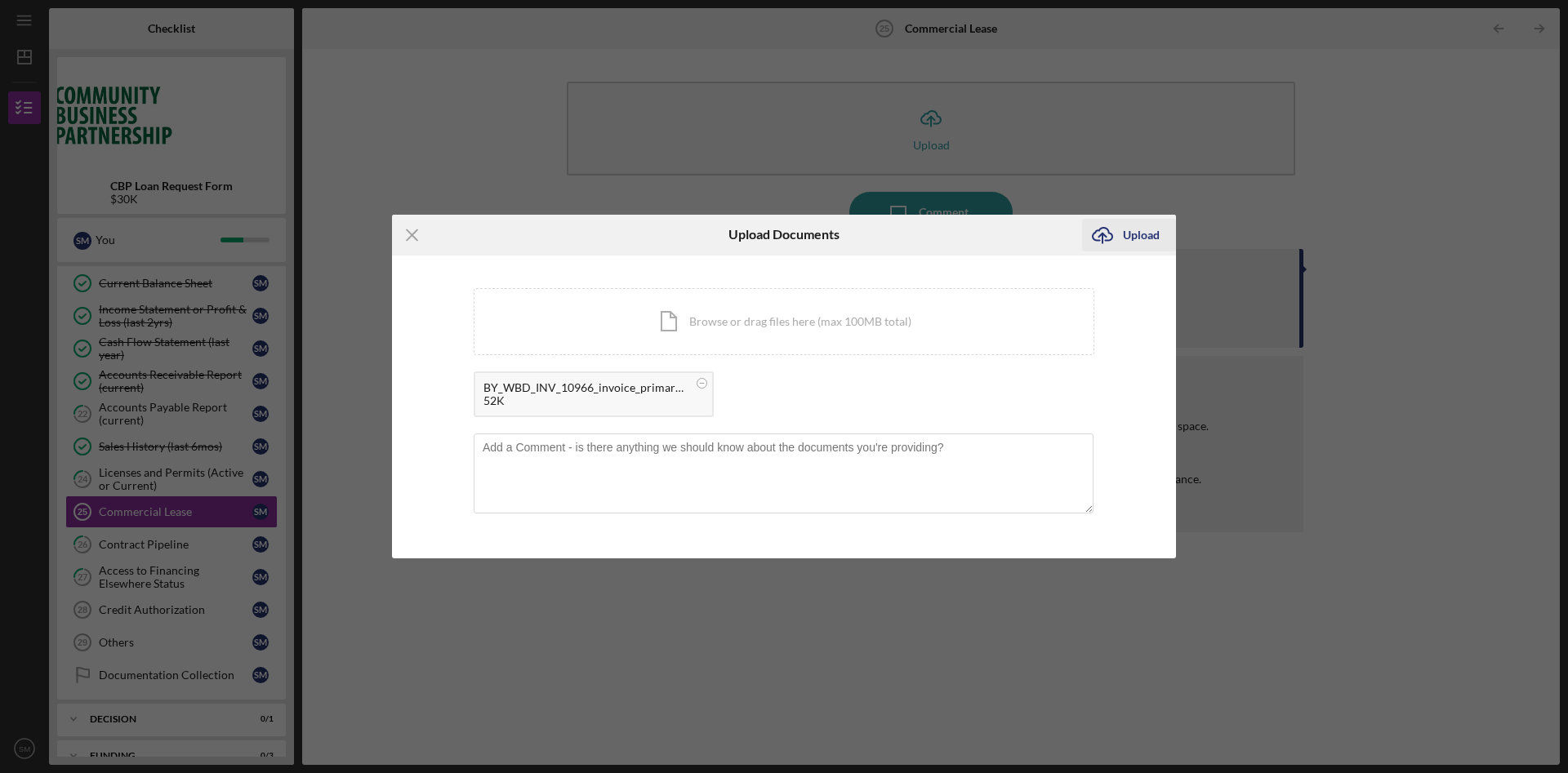 click on "Upload" at bounding box center (1141, 235) 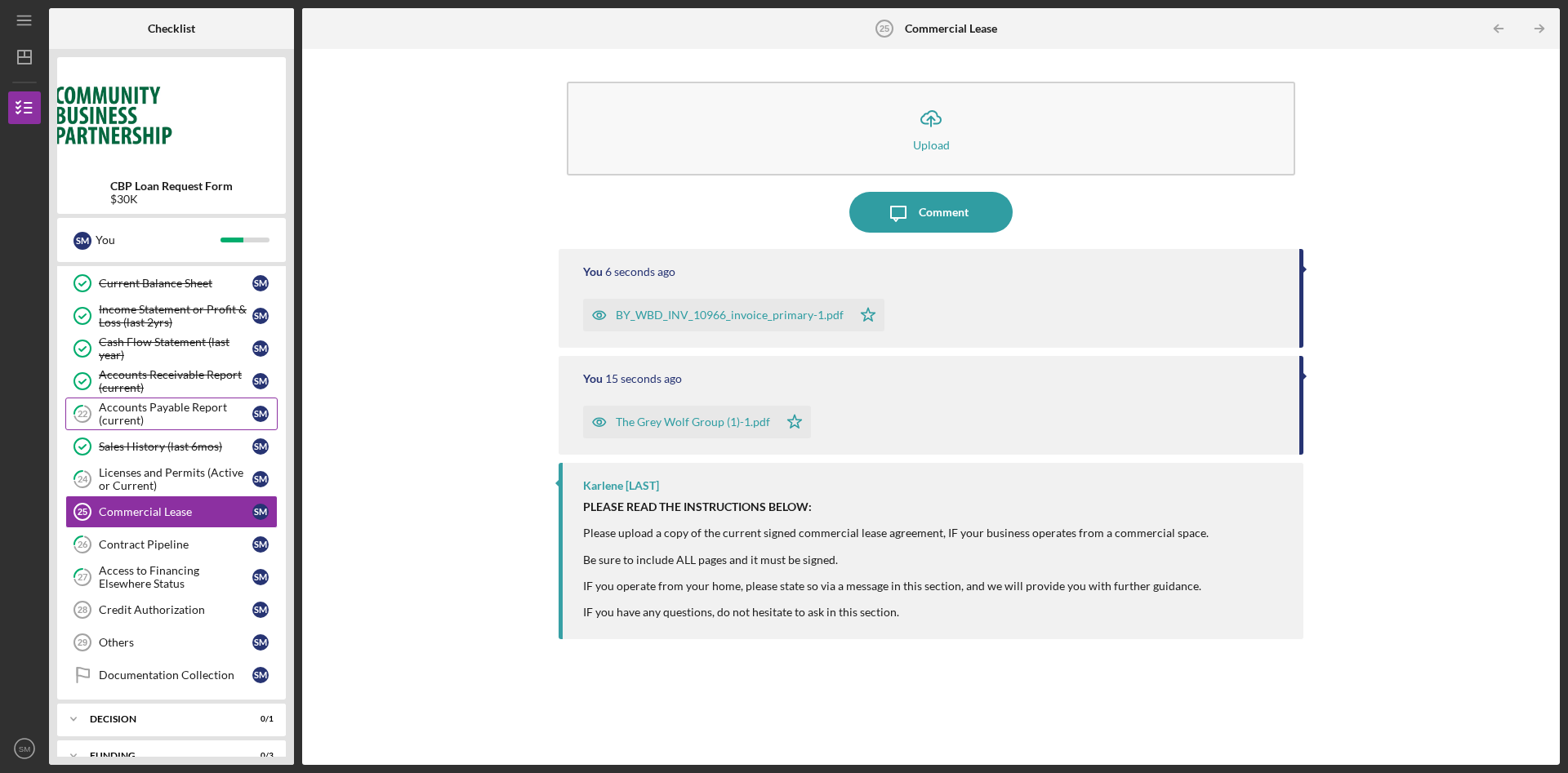 click on "Accounts Payable Report (current)" at bounding box center [176, 414] 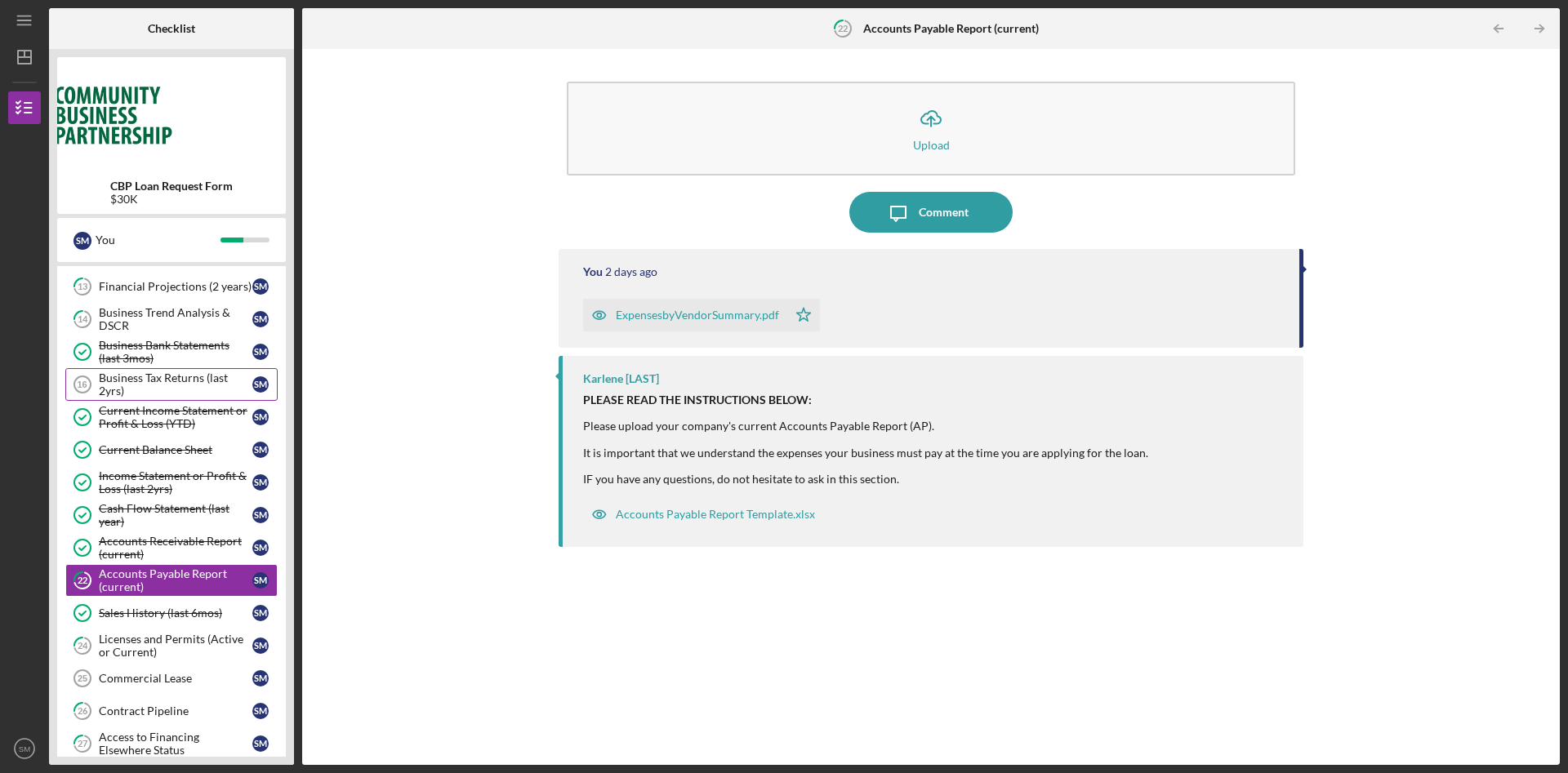 scroll, scrollTop: 416, scrollLeft: 0, axis: vertical 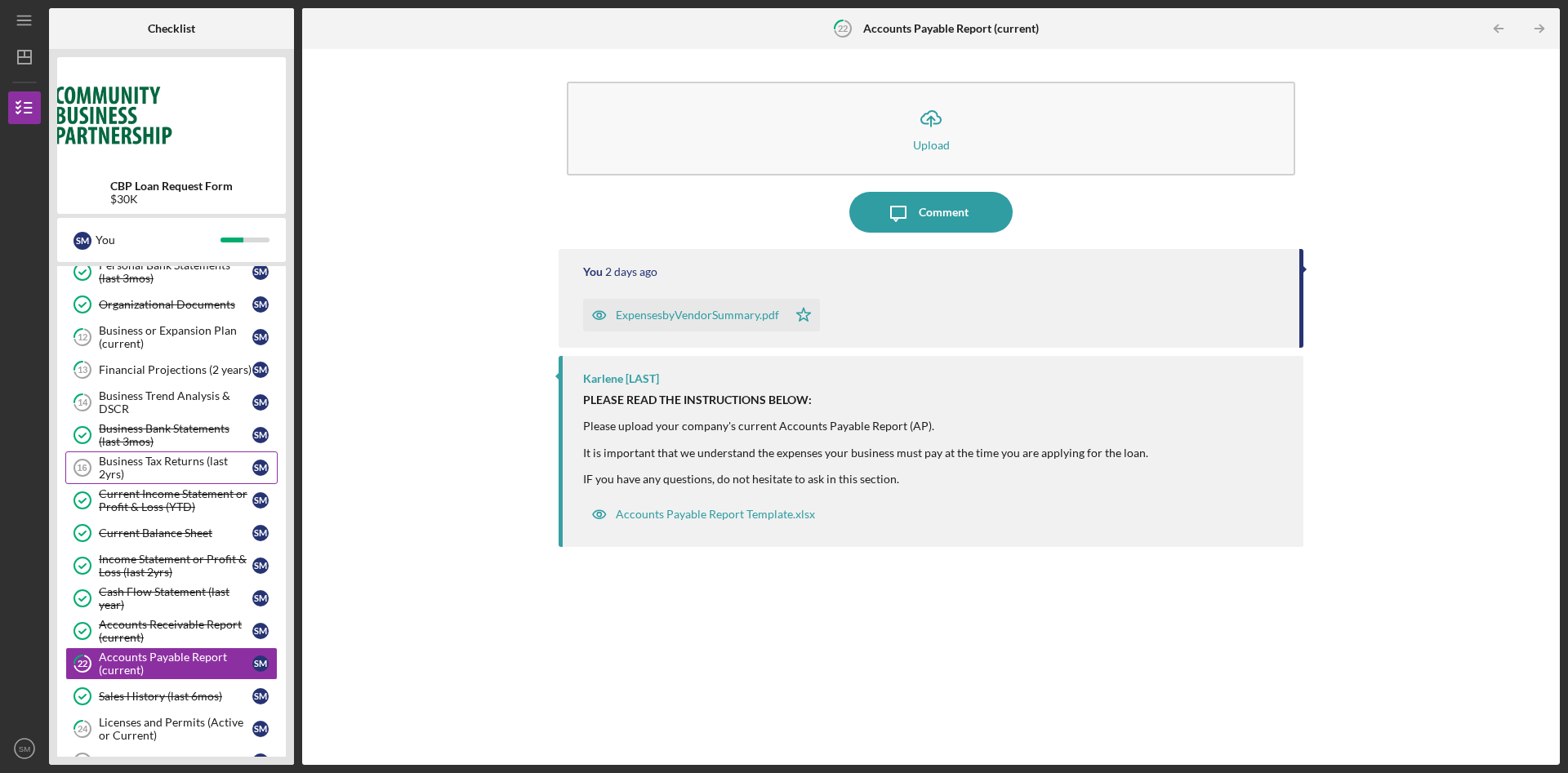 click on "Business Tax Returns (last 2yrs)" at bounding box center [176, 468] 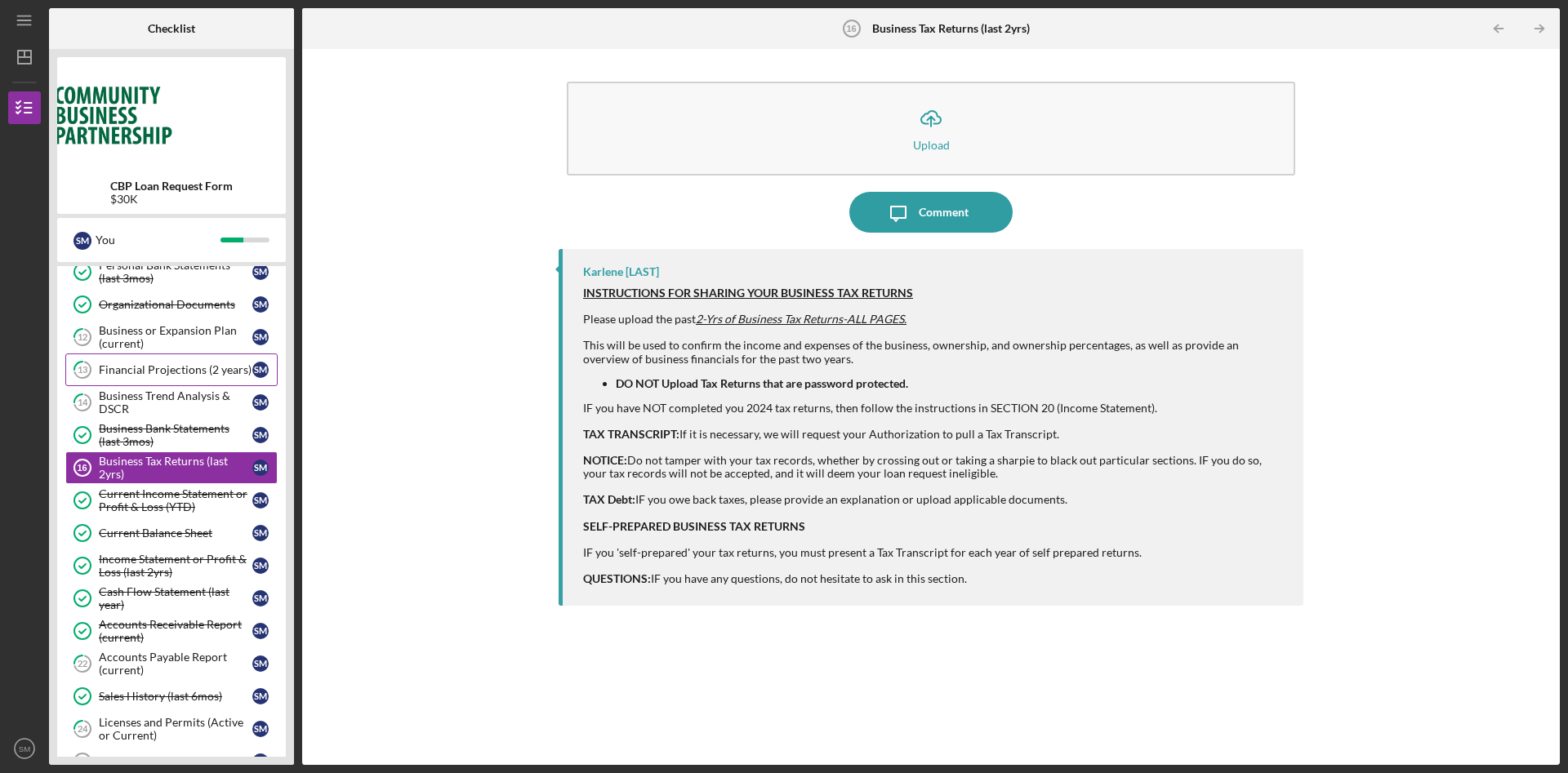 click on "Financial Projections (2 years)" at bounding box center (176, 370) 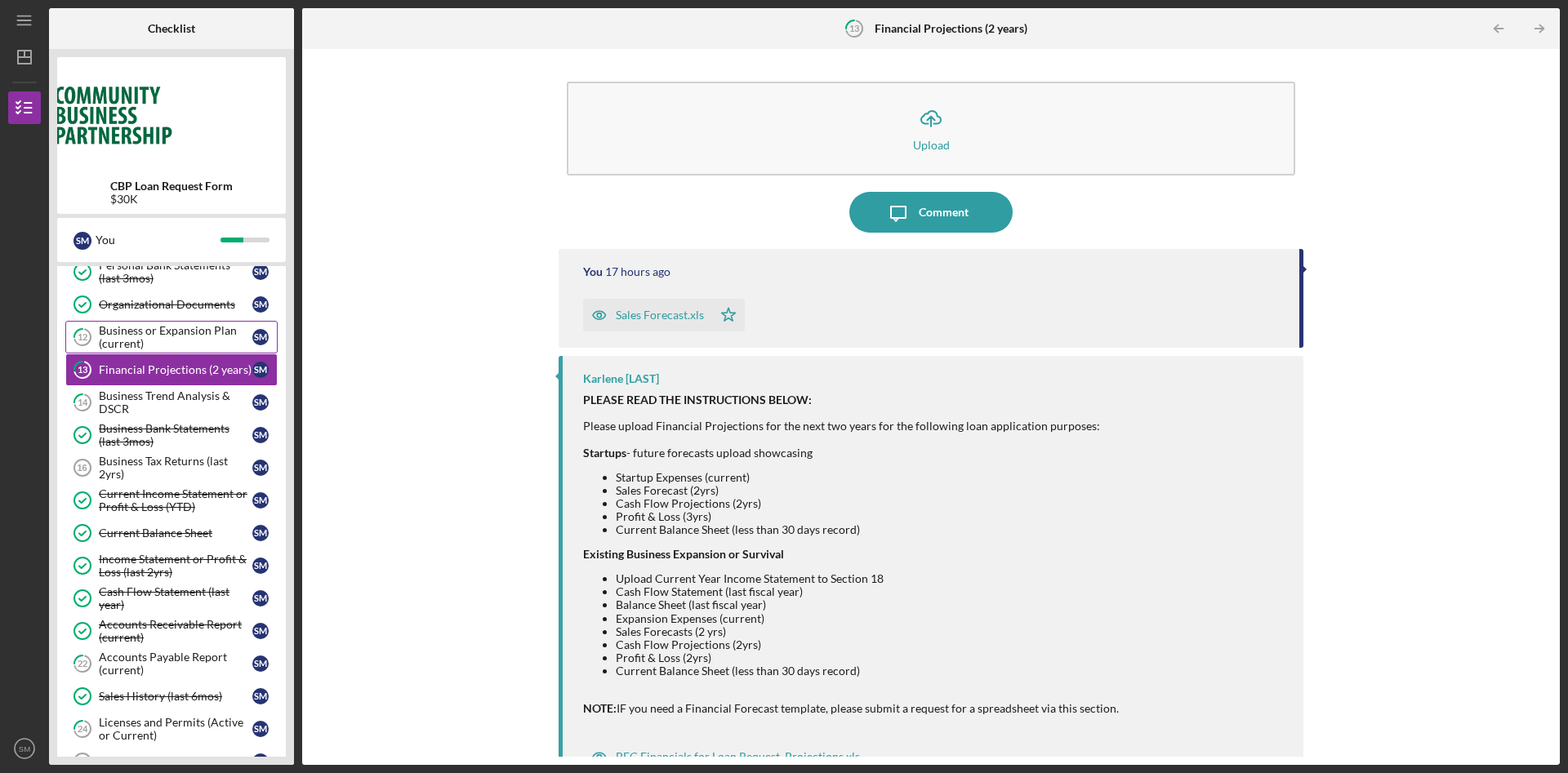 click on "Business  or Expansion Plan (current)" at bounding box center [176, 337] 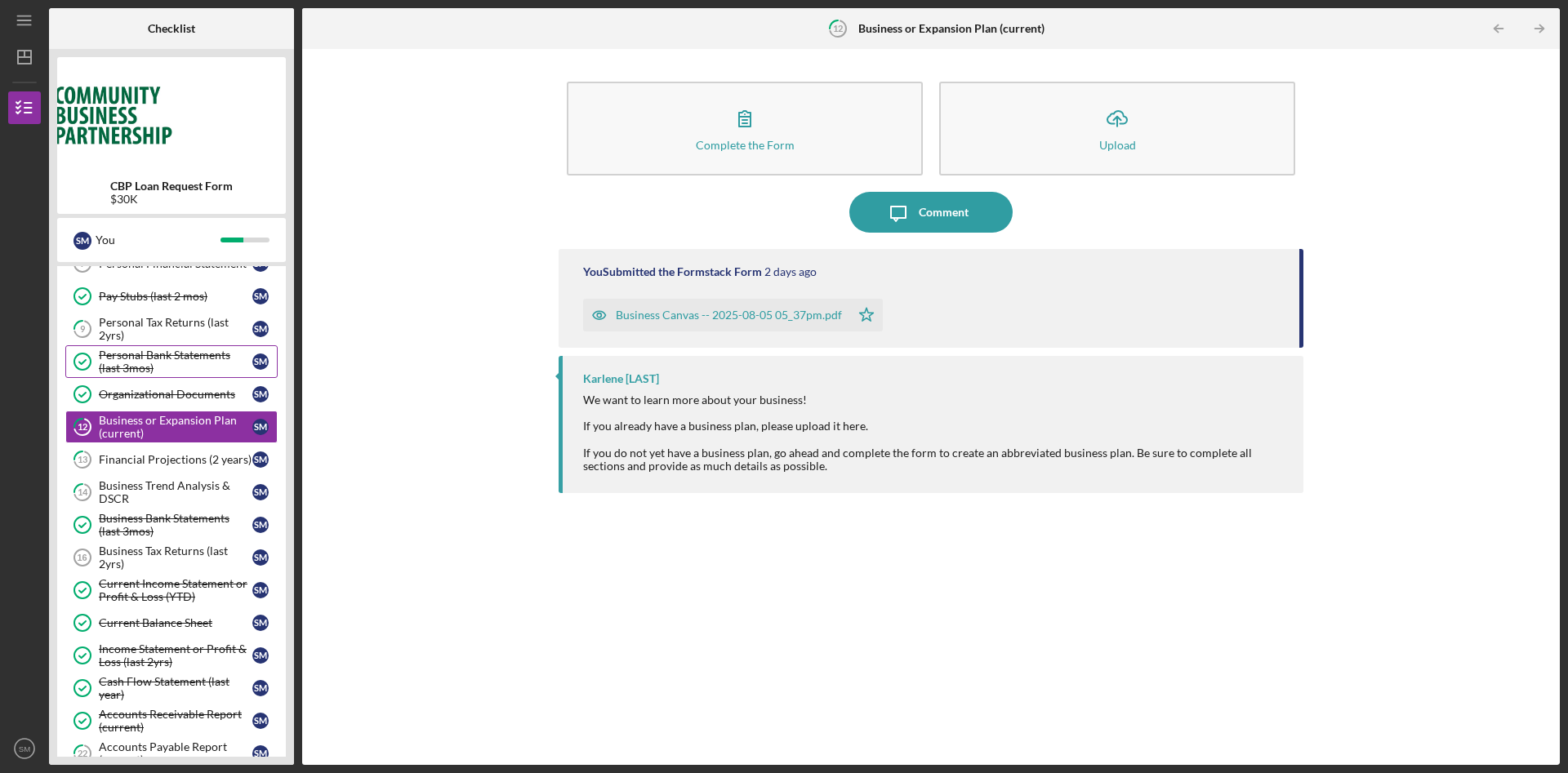 scroll, scrollTop: 250, scrollLeft: 0, axis: vertical 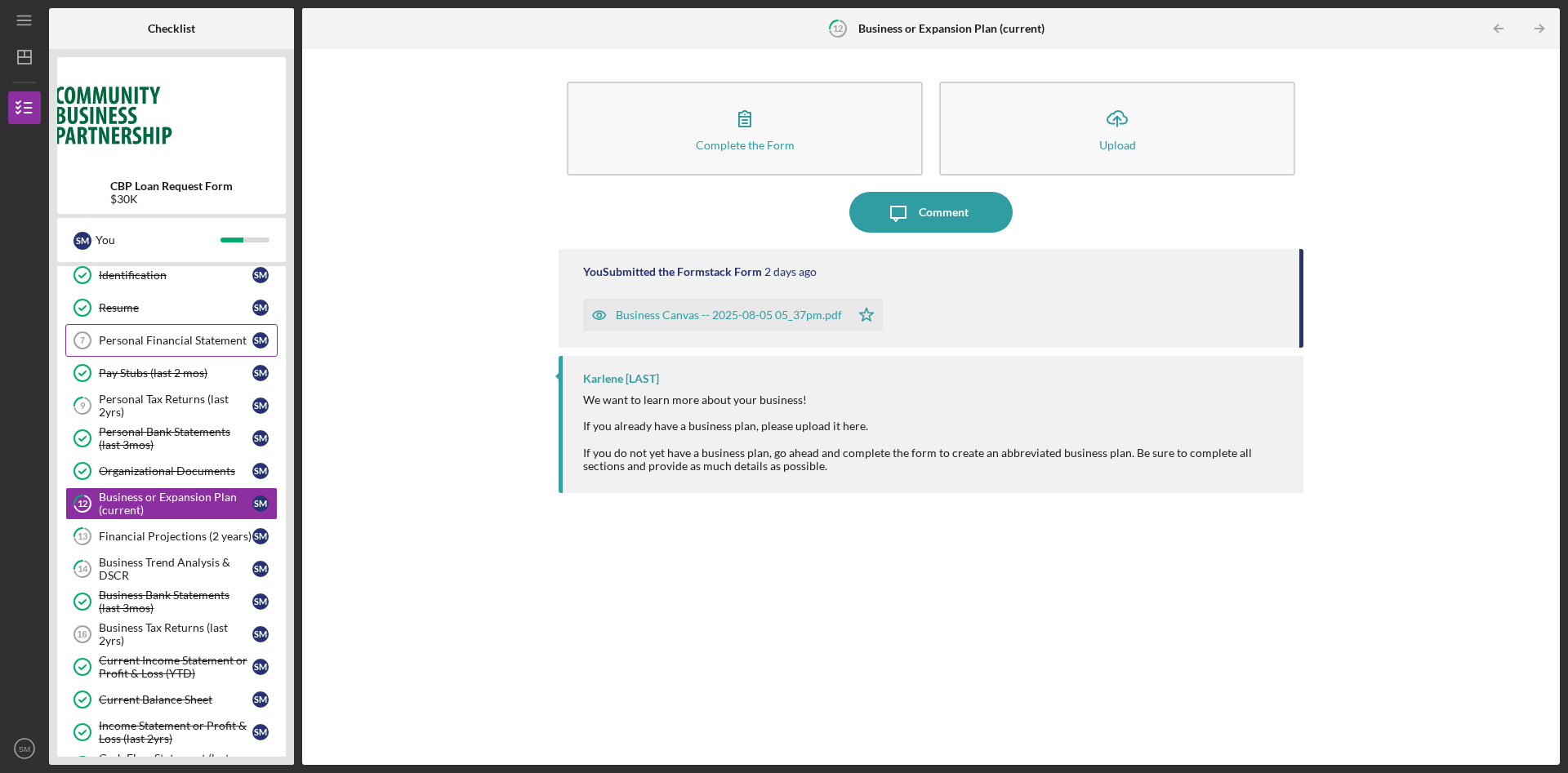 click on "Personal Financial Statement  7 Personal Financial Statement  S M" at bounding box center [172, 340] 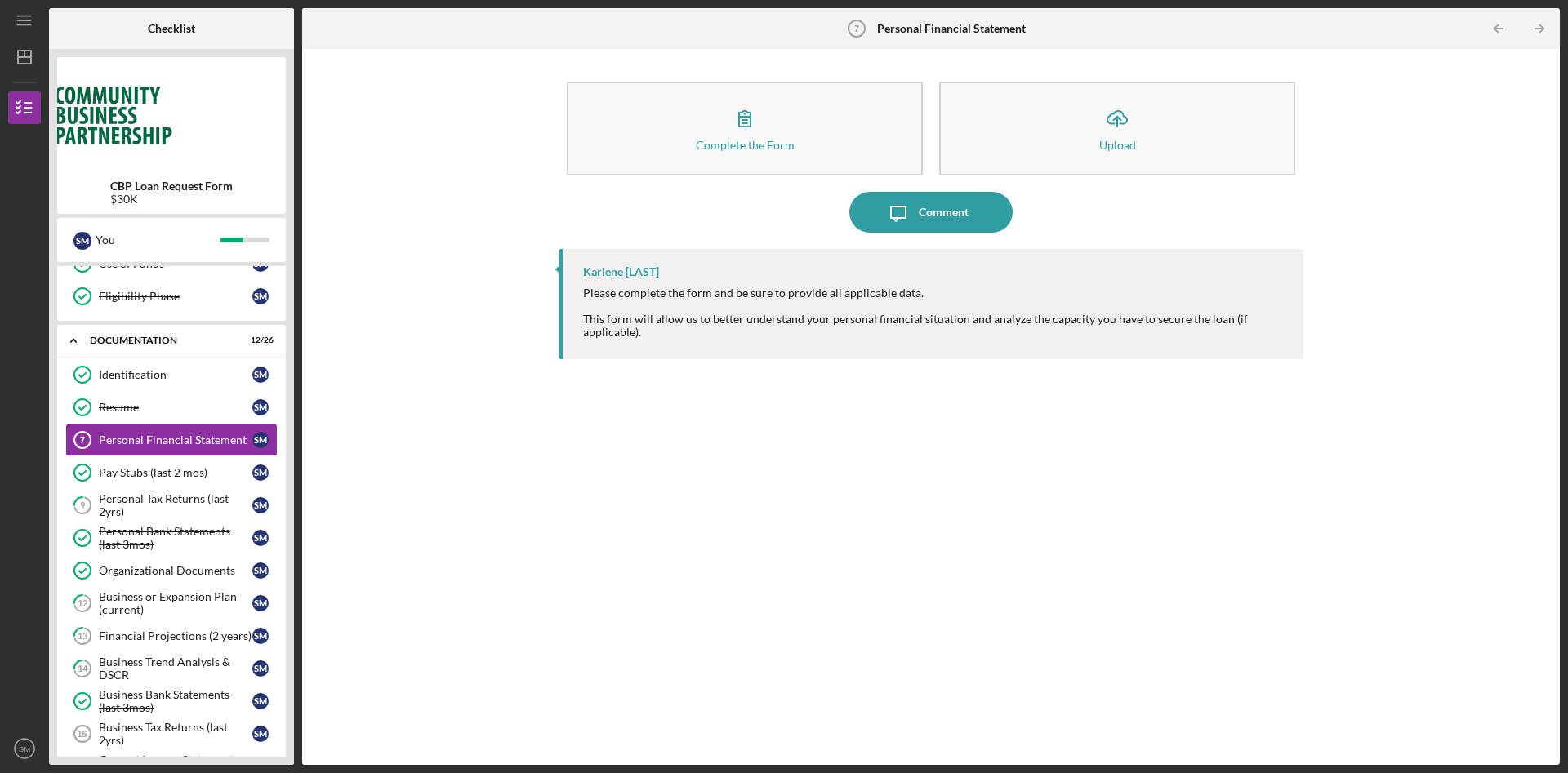 scroll, scrollTop: 167, scrollLeft: 0, axis: vertical 